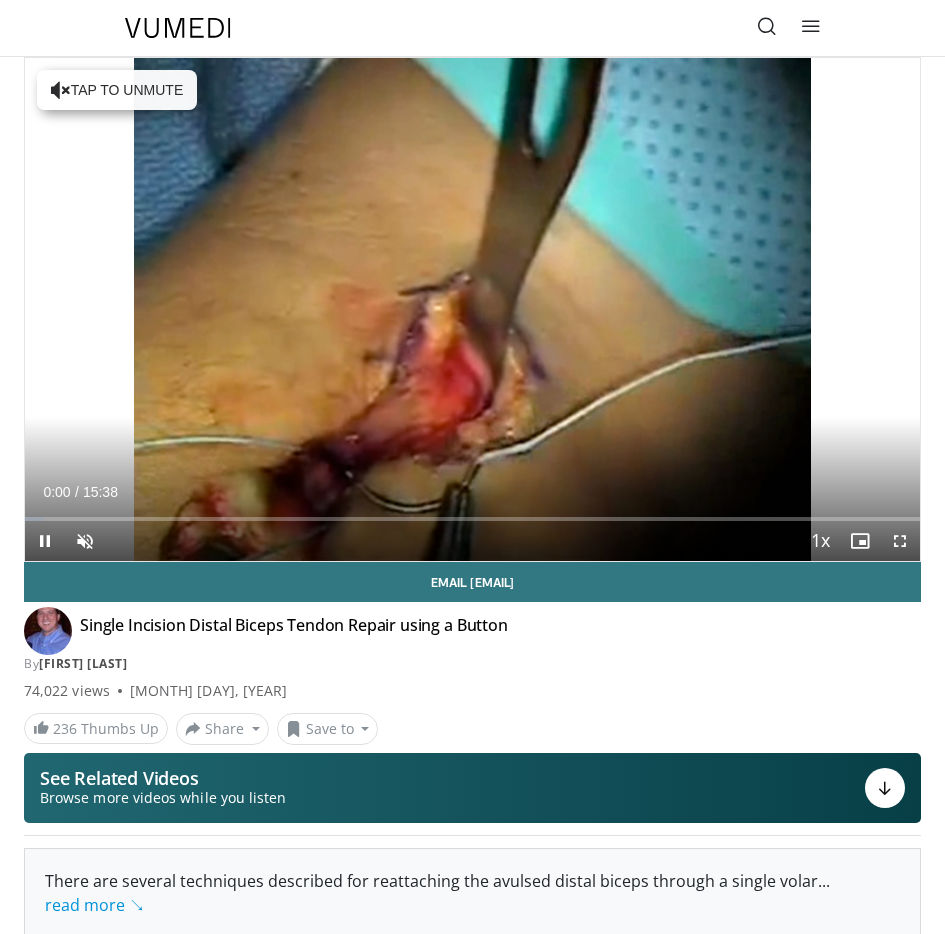 scroll, scrollTop: 0, scrollLeft: 0, axis: both 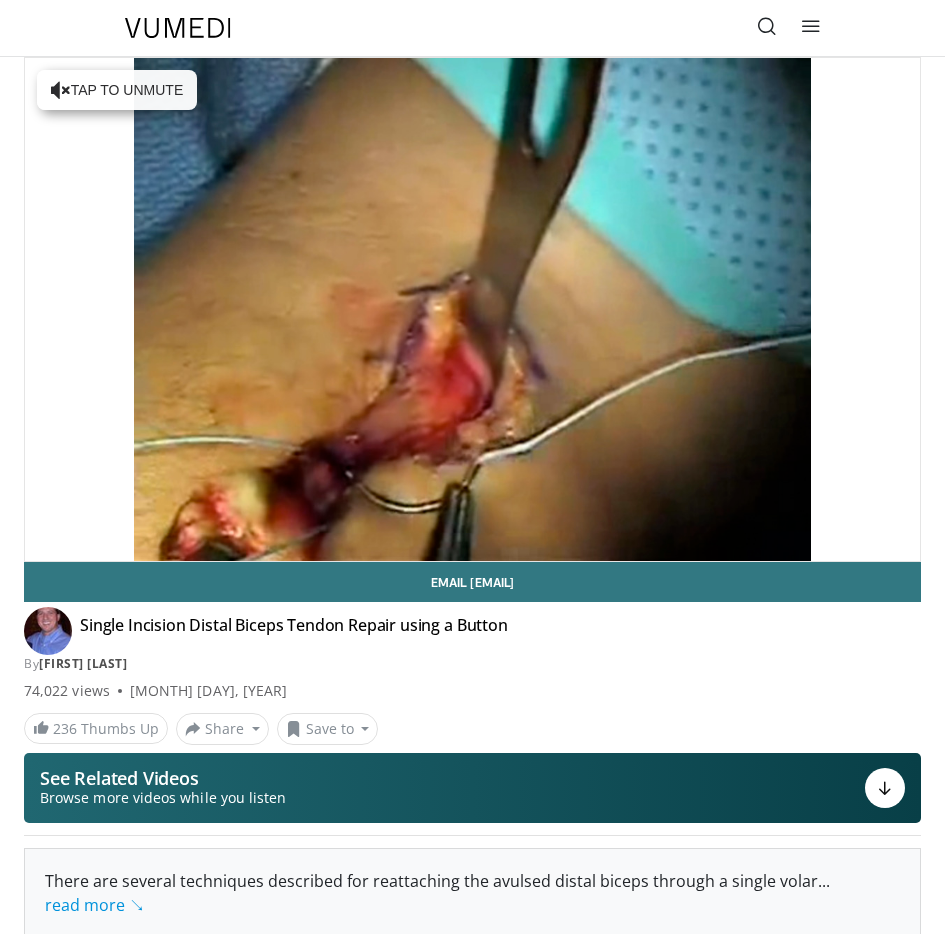click at bounding box center [178, 28] 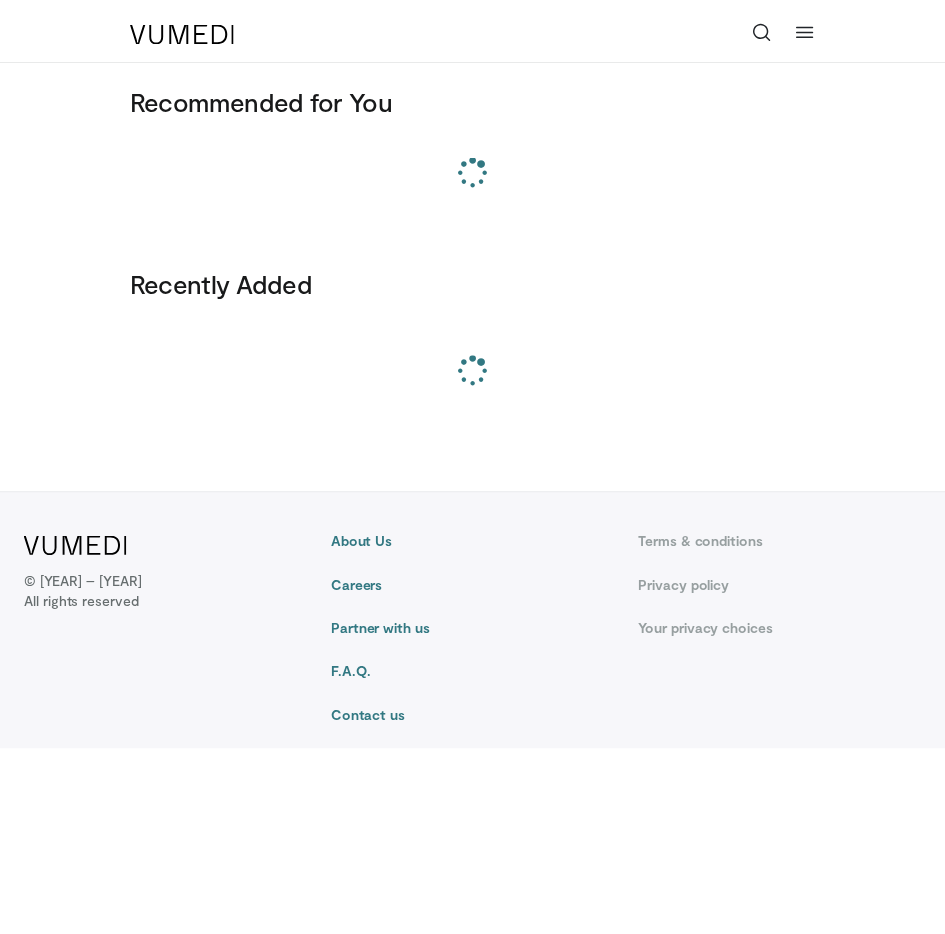 scroll, scrollTop: 0, scrollLeft: 0, axis: both 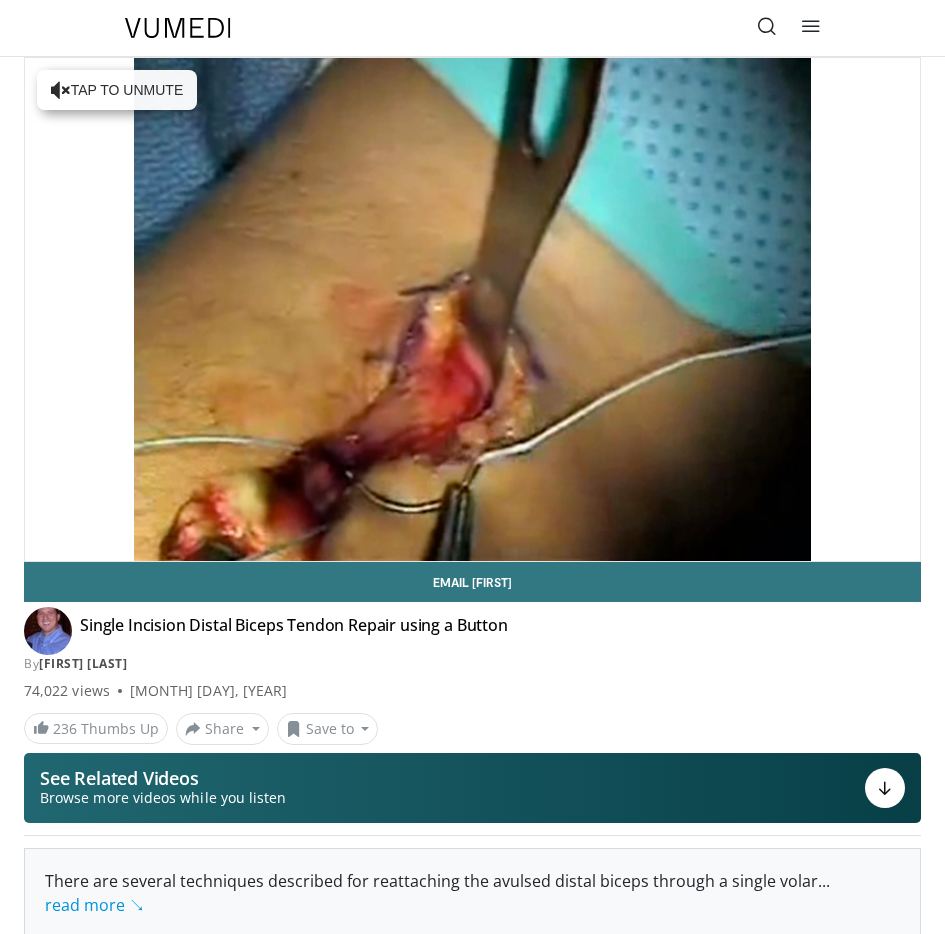 click at bounding box center (178, 28) 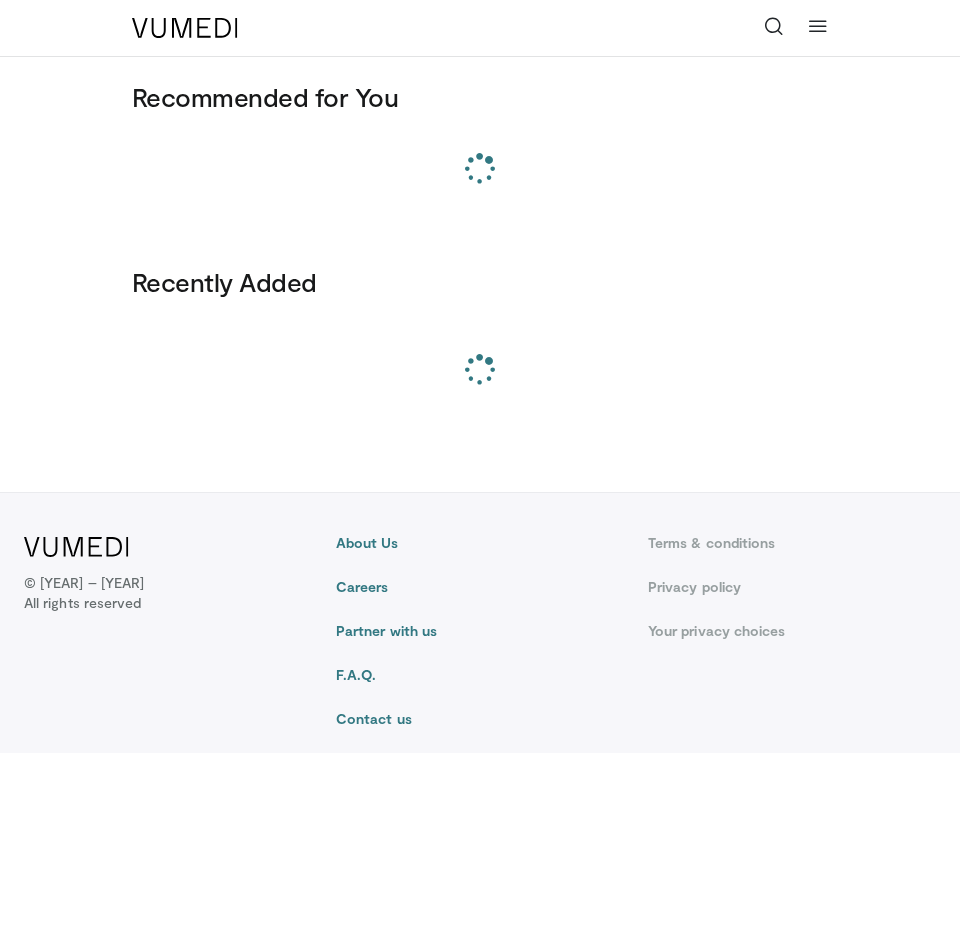scroll, scrollTop: 0, scrollLeft: 0, axis: both 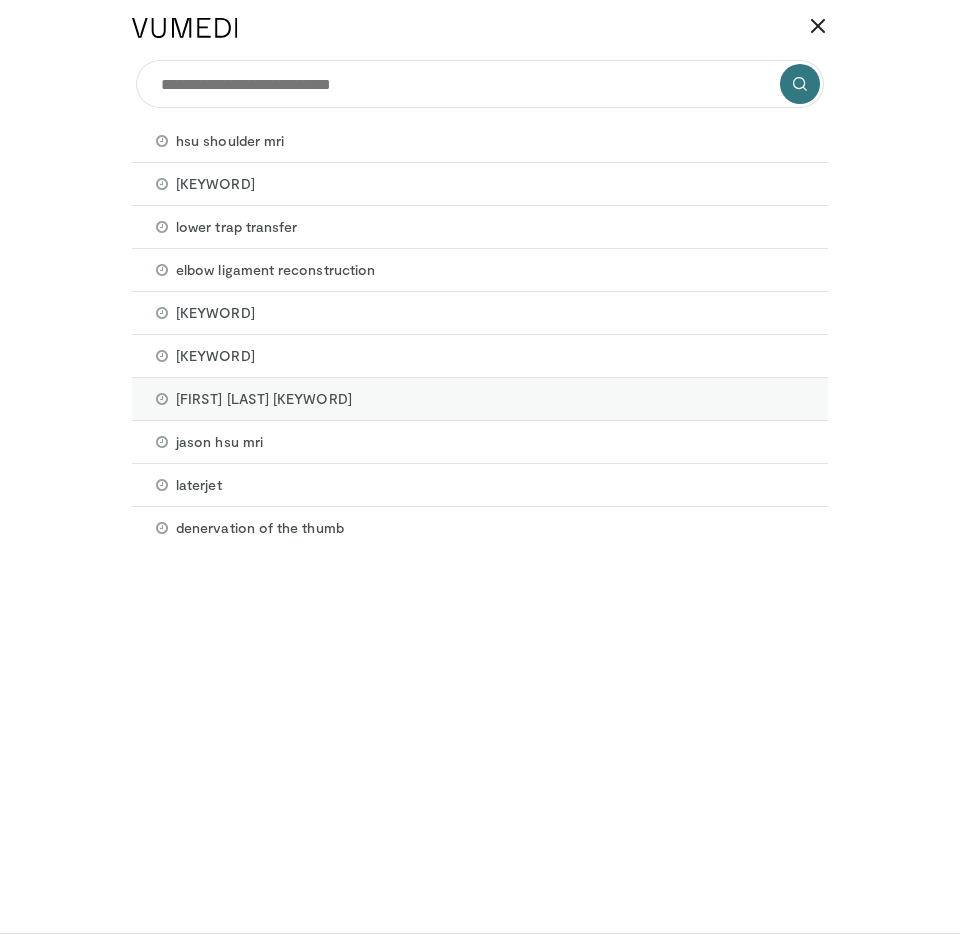 click on "[FIRST] [LAST] [KEYWORD]" at bounding box center (480, 399) 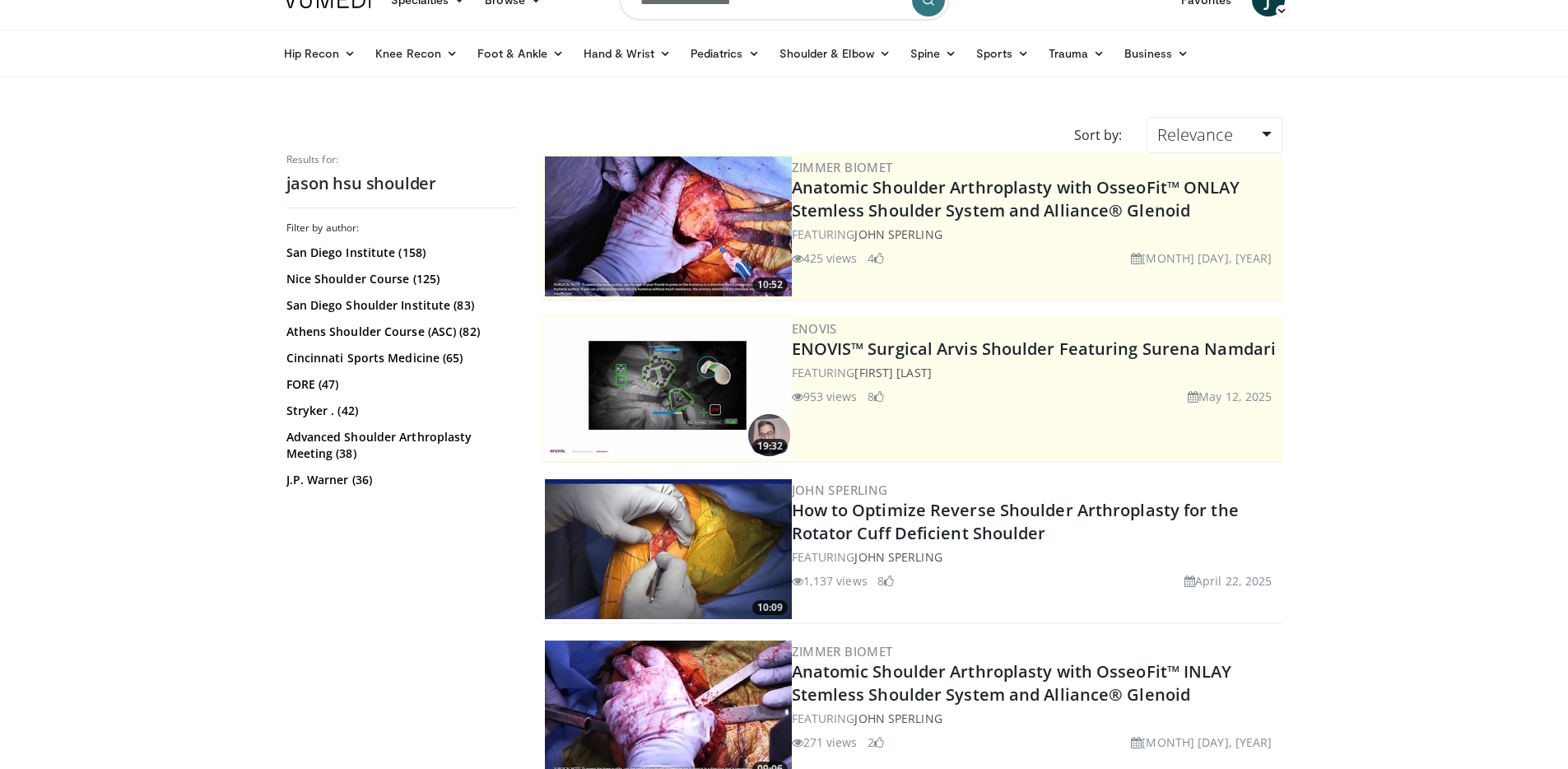 scroll, scrollTop: 0, scrollLeft: 0, axis: both 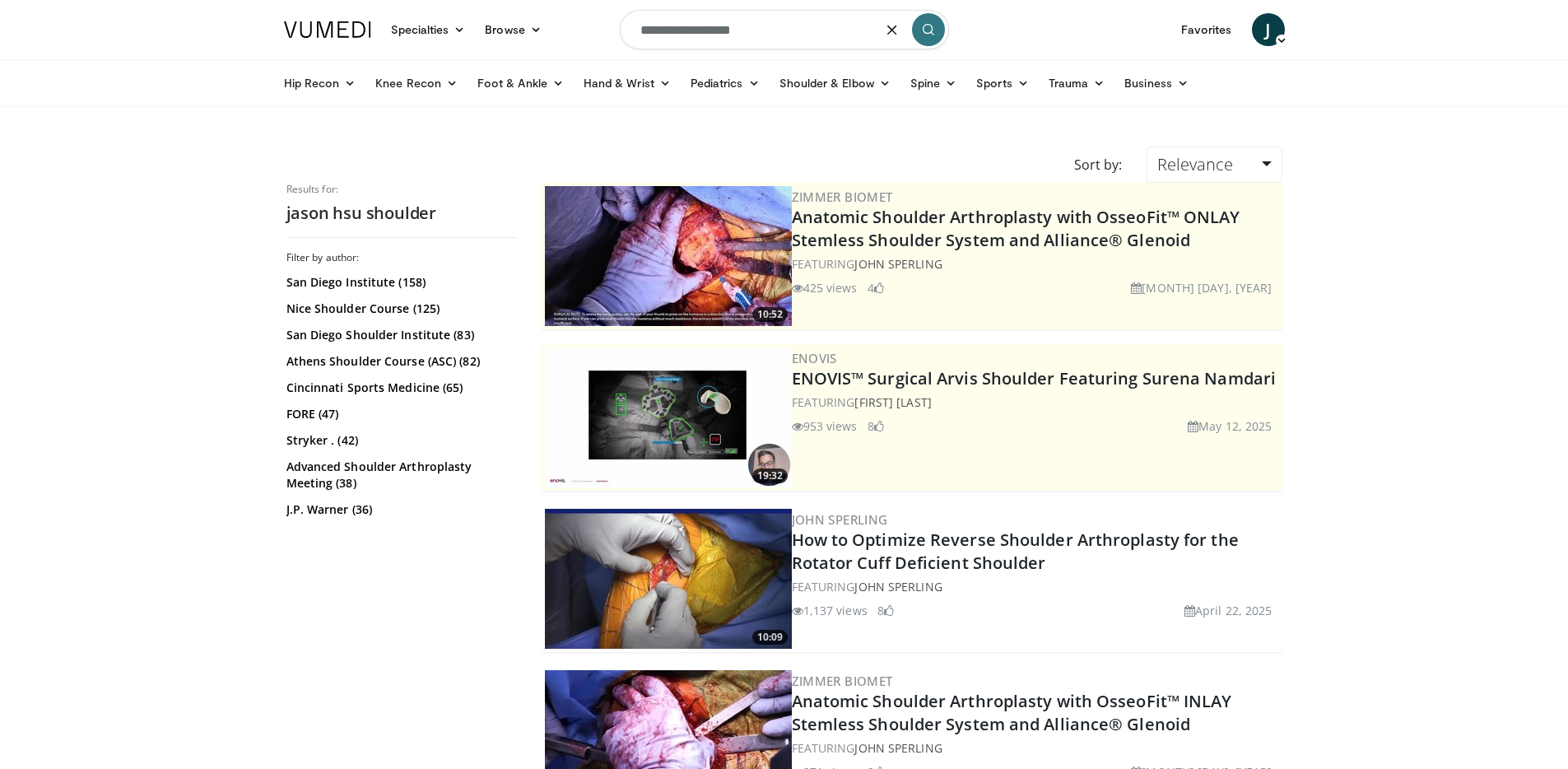 click on "**********" at bounding box center [784, 30] 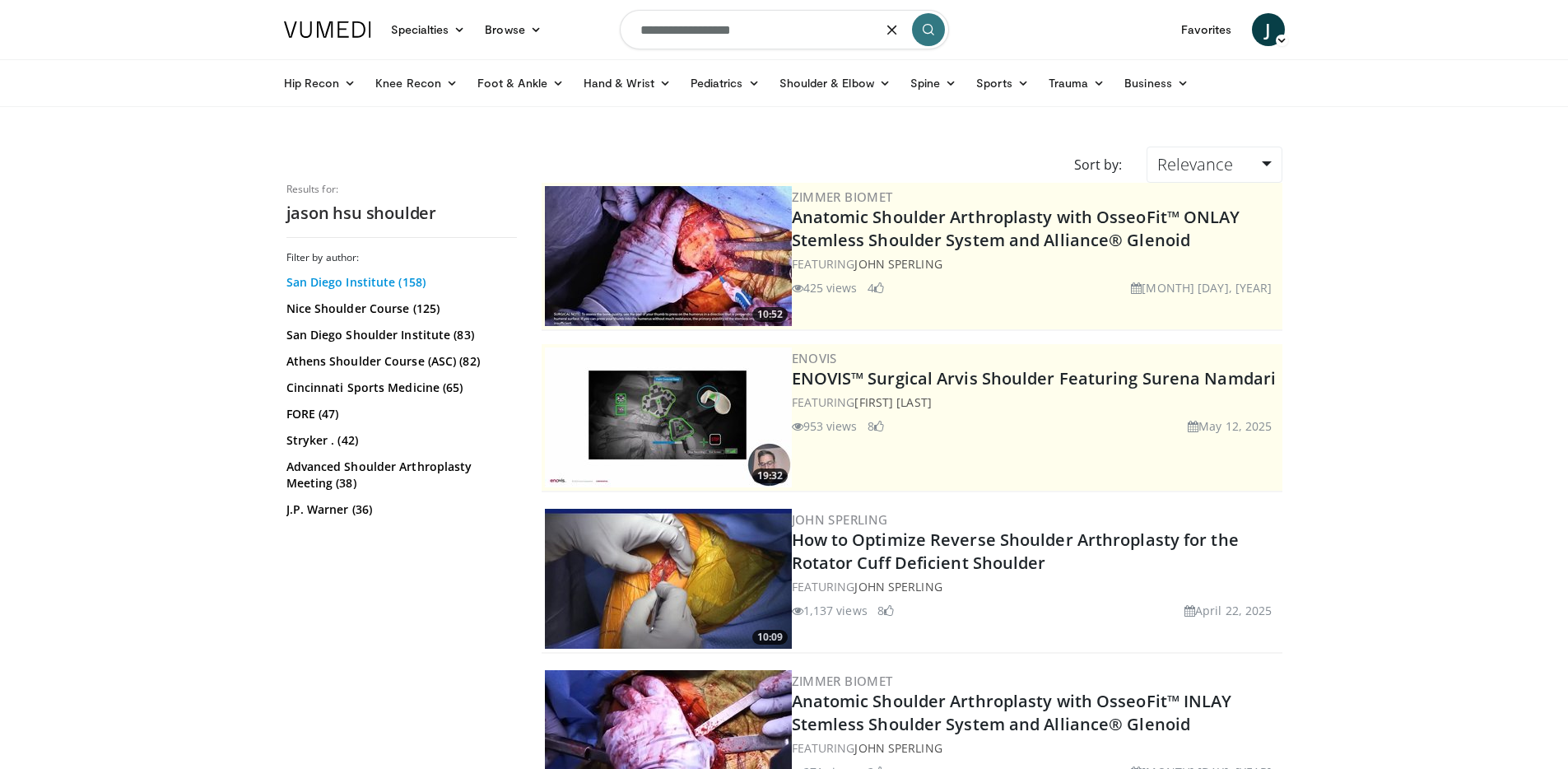 click on "San Diego Institute (158)" at bounding box center [399, 282] 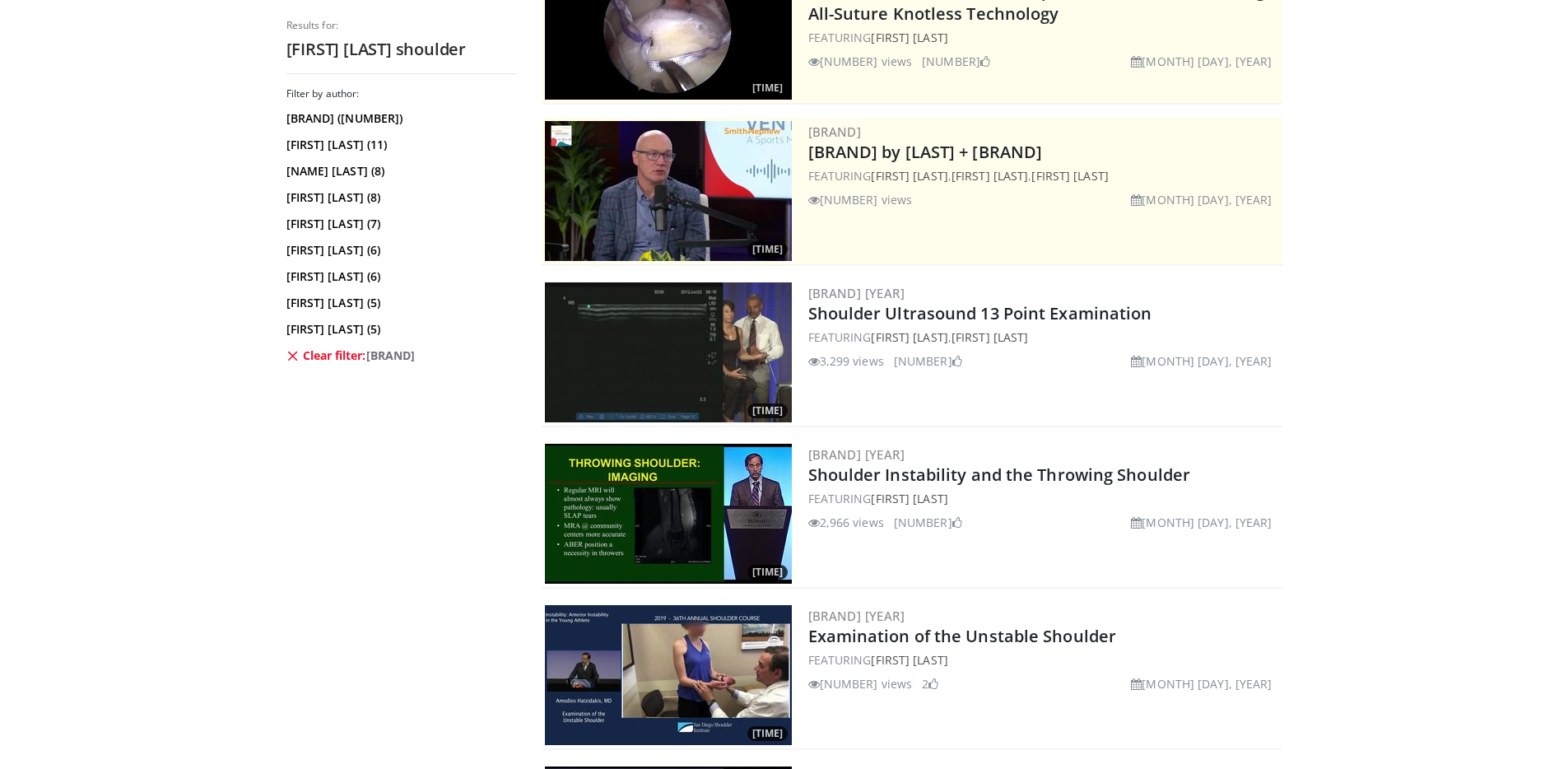 scroll, scrollTop: 0, scrollLeft: 0, axis: both 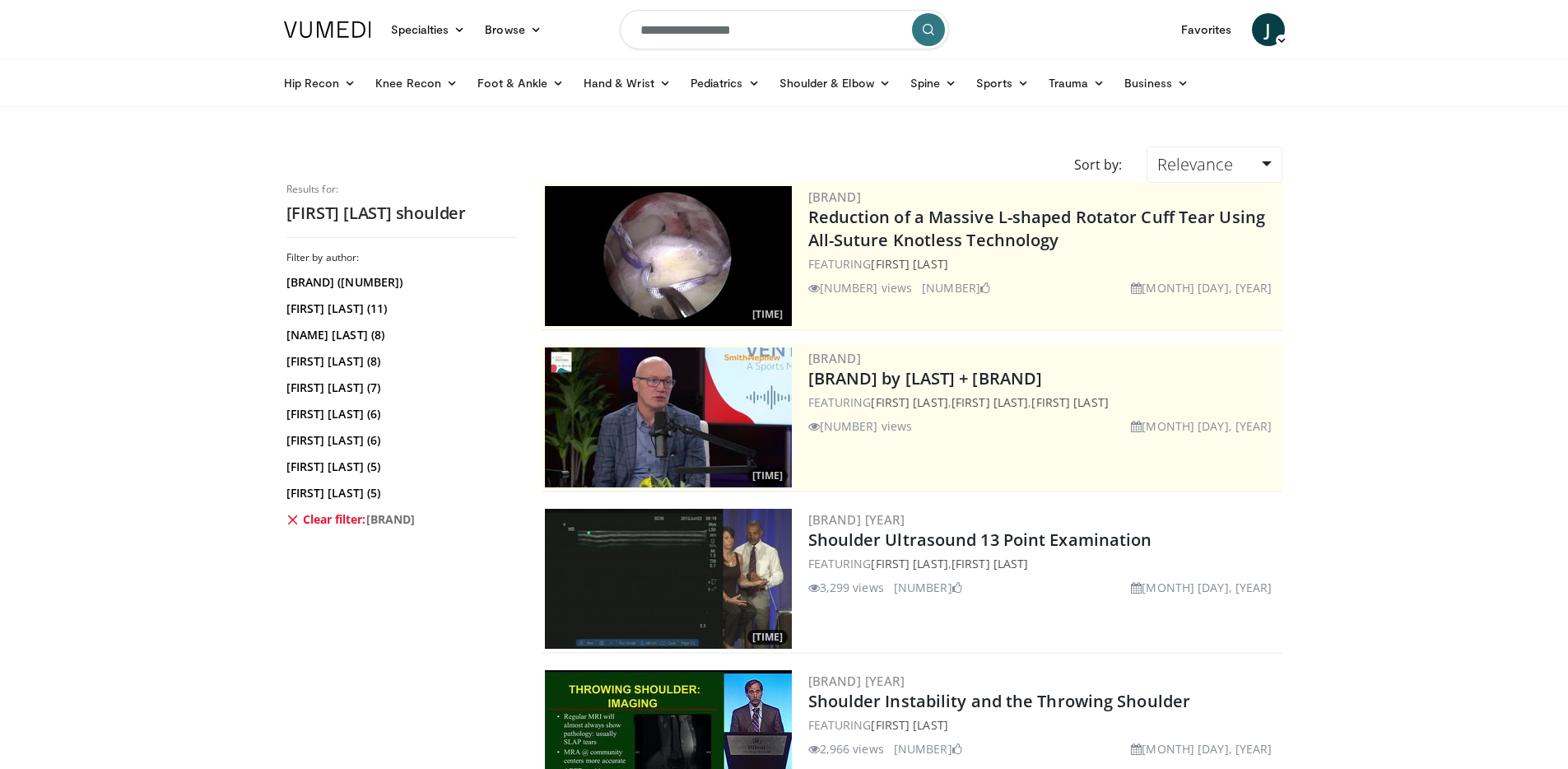 click on "**********" at bounding box center (784, 30) 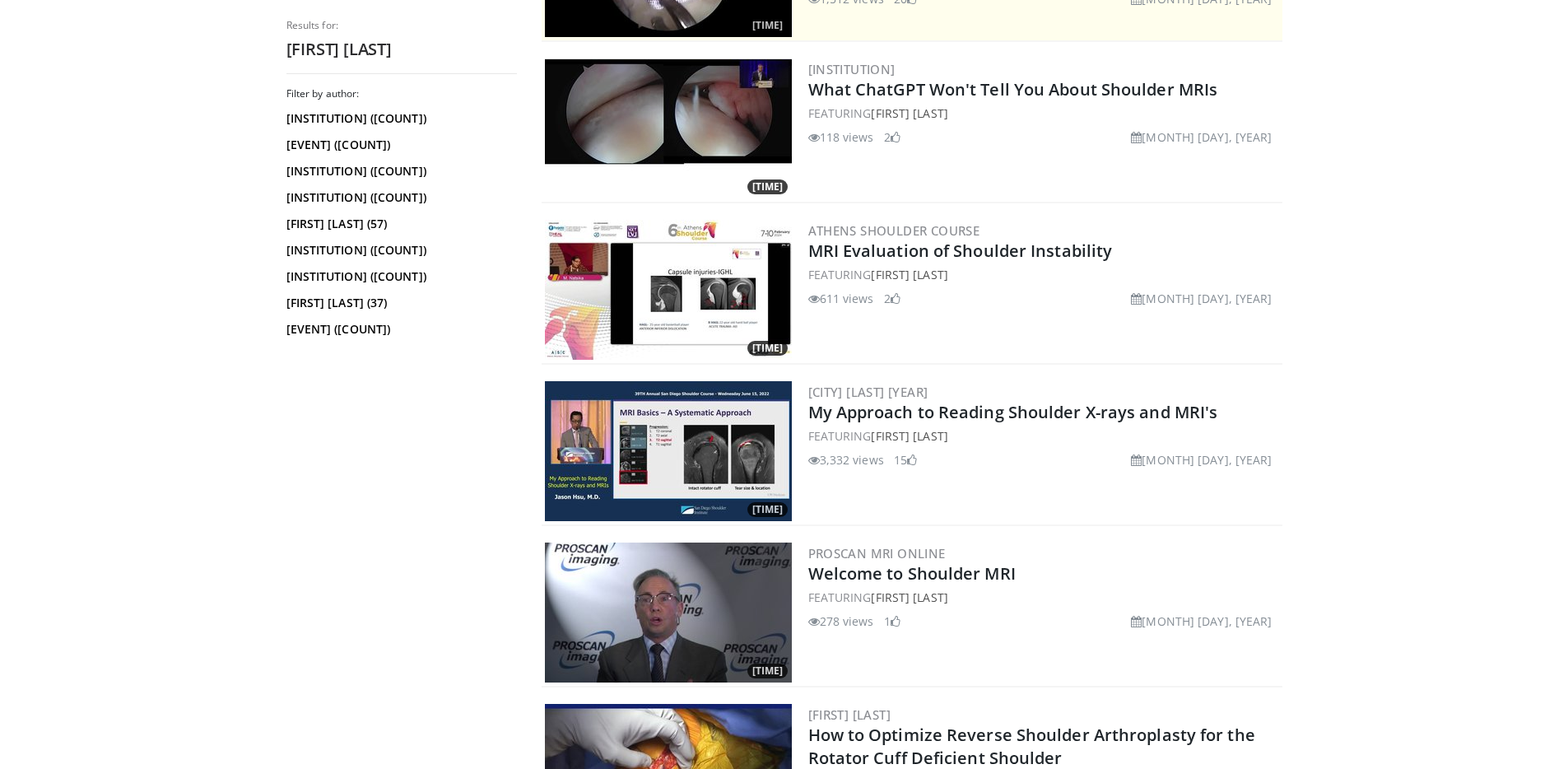 scroll, scrollTop: 678, scrollLeft: 0, axis: vertical 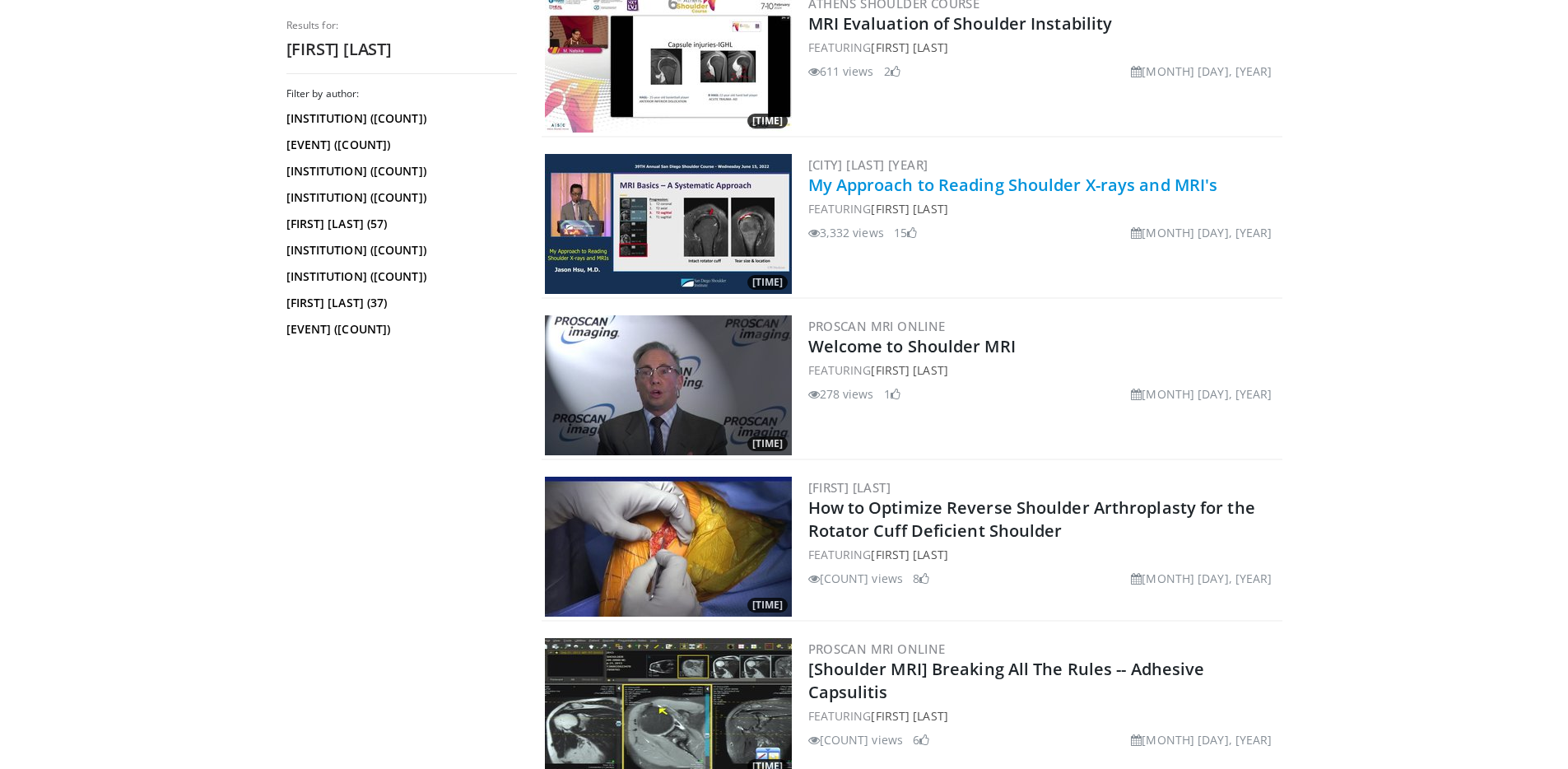 click on "My Approach to Reading Shoulder X-rays and MRI's" at bounding box center [1013, 184] 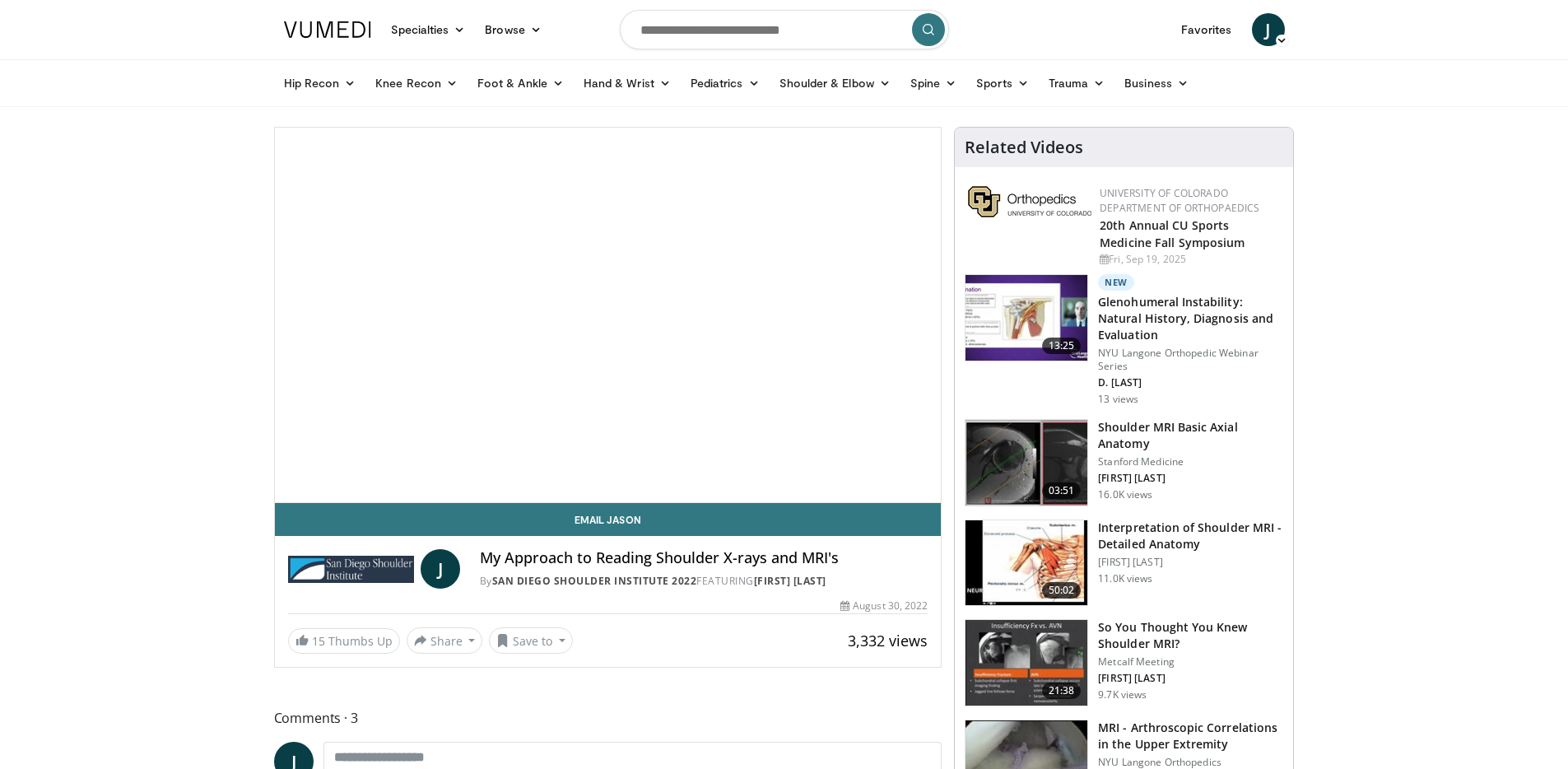 scroll, scrollTop: 0, scrollLeft: 0, axis: both 